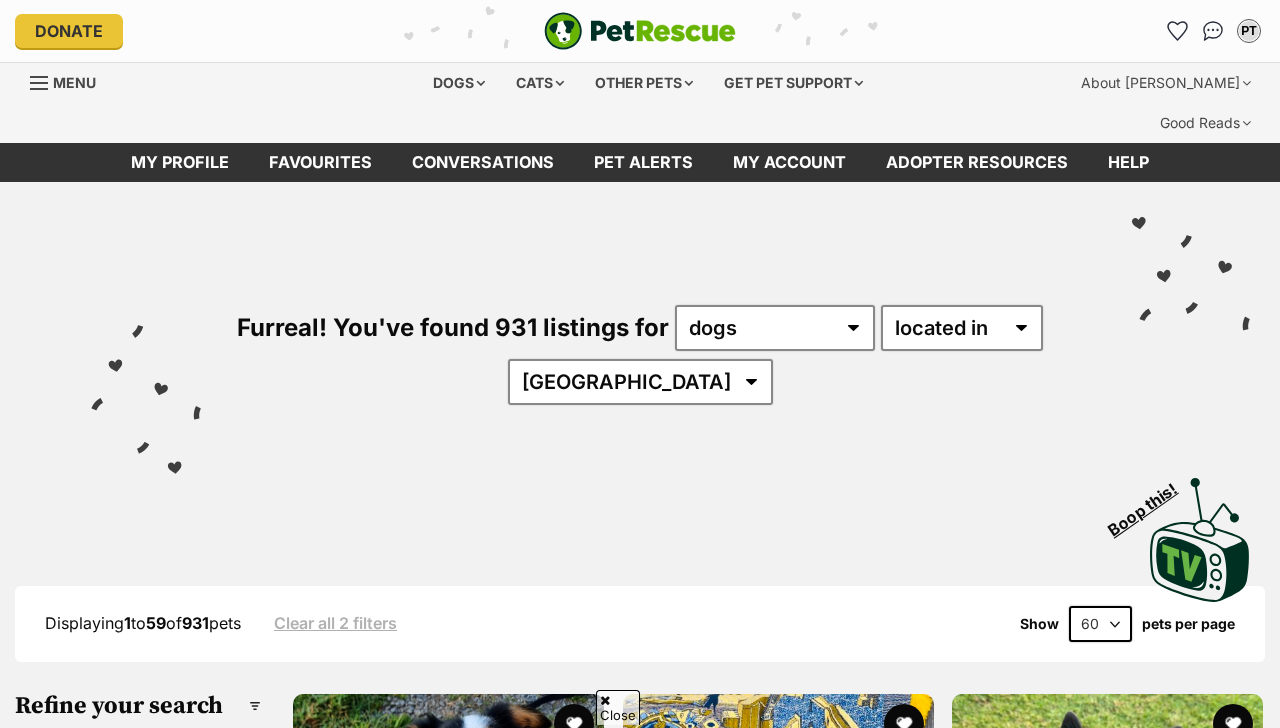 scroll, scrollTop: 0, scrollLeft: 0, axis: both 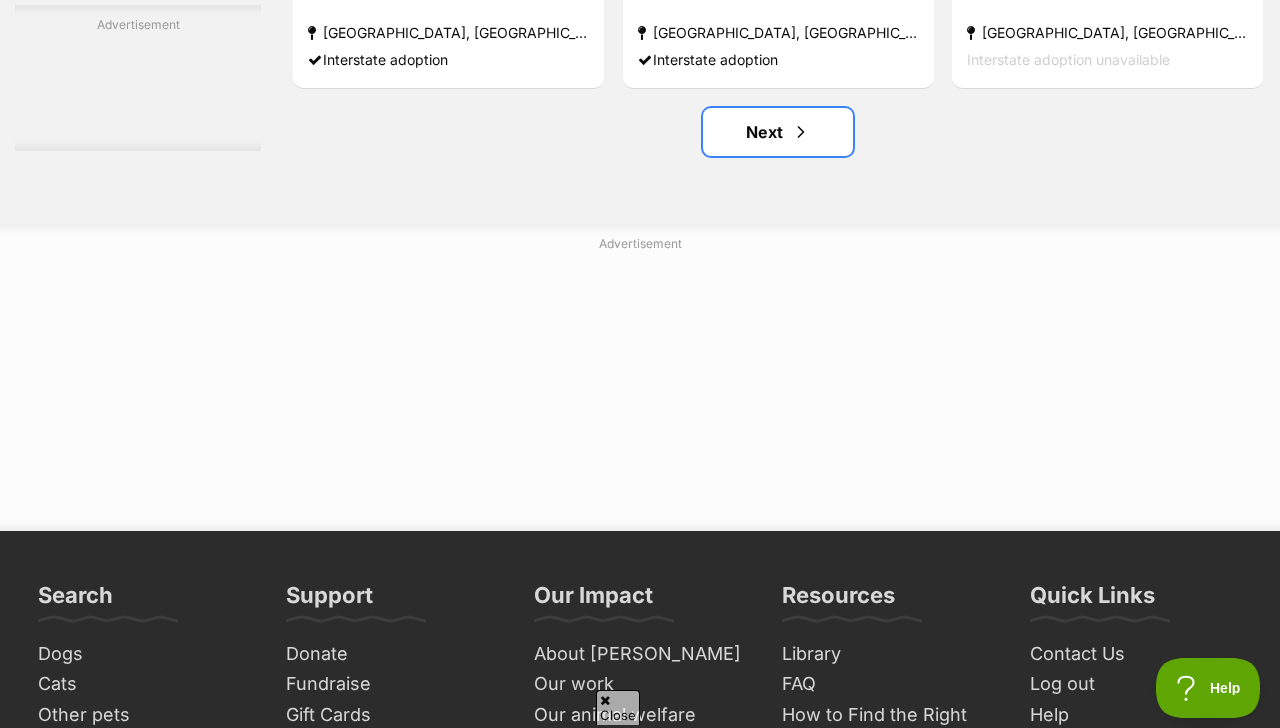 click at bounding box center [801, 132] 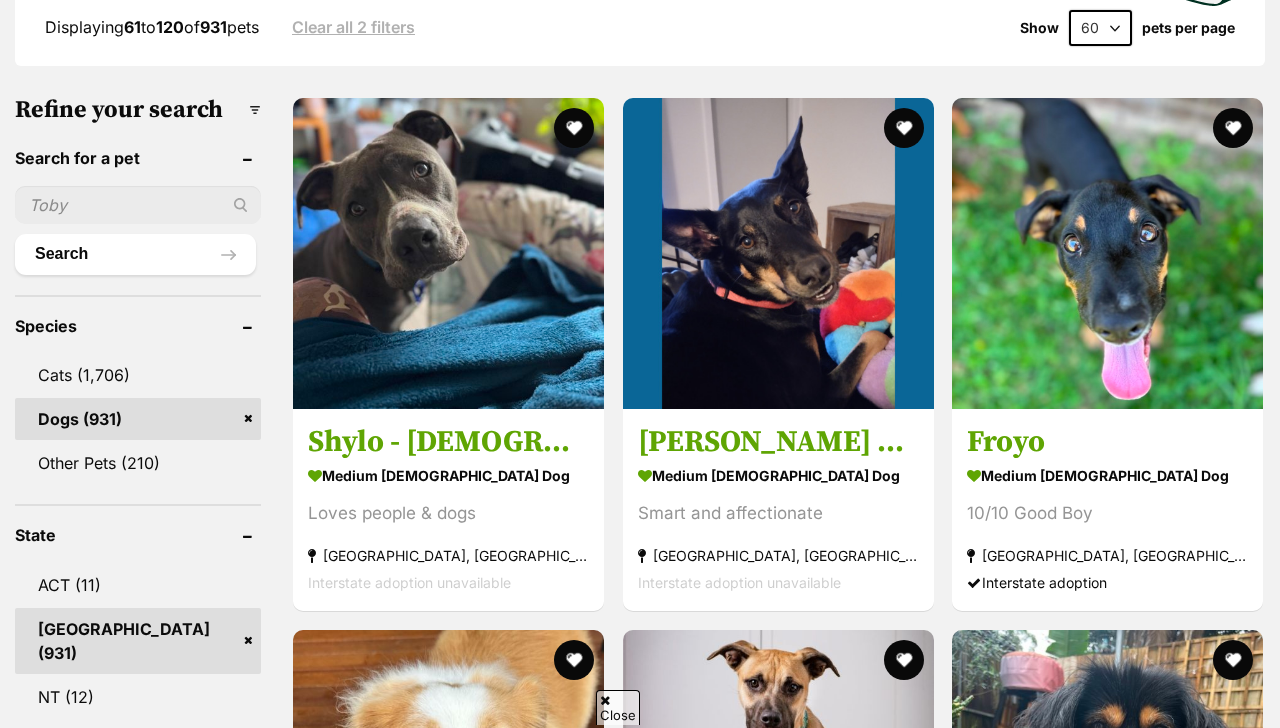 scroll, scrollTop: 0, scrollLeft: 0, axis: both 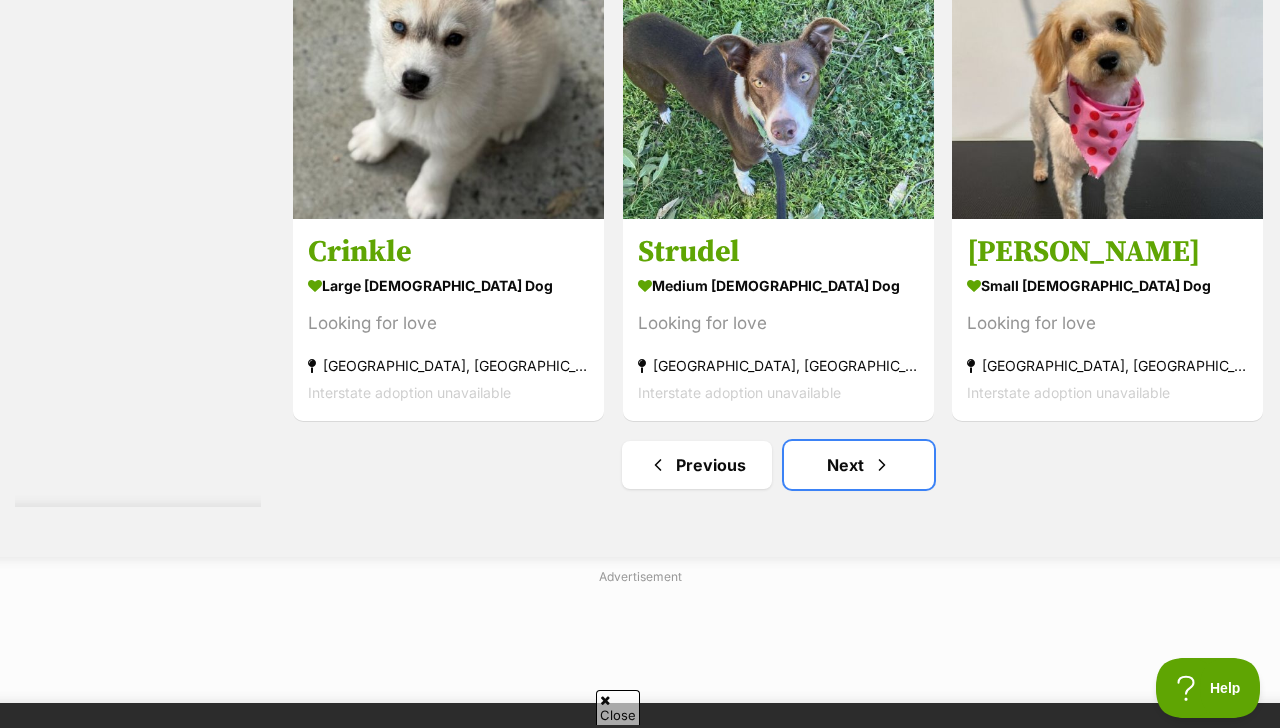 click on "Next" at bounding box center (859, 465) 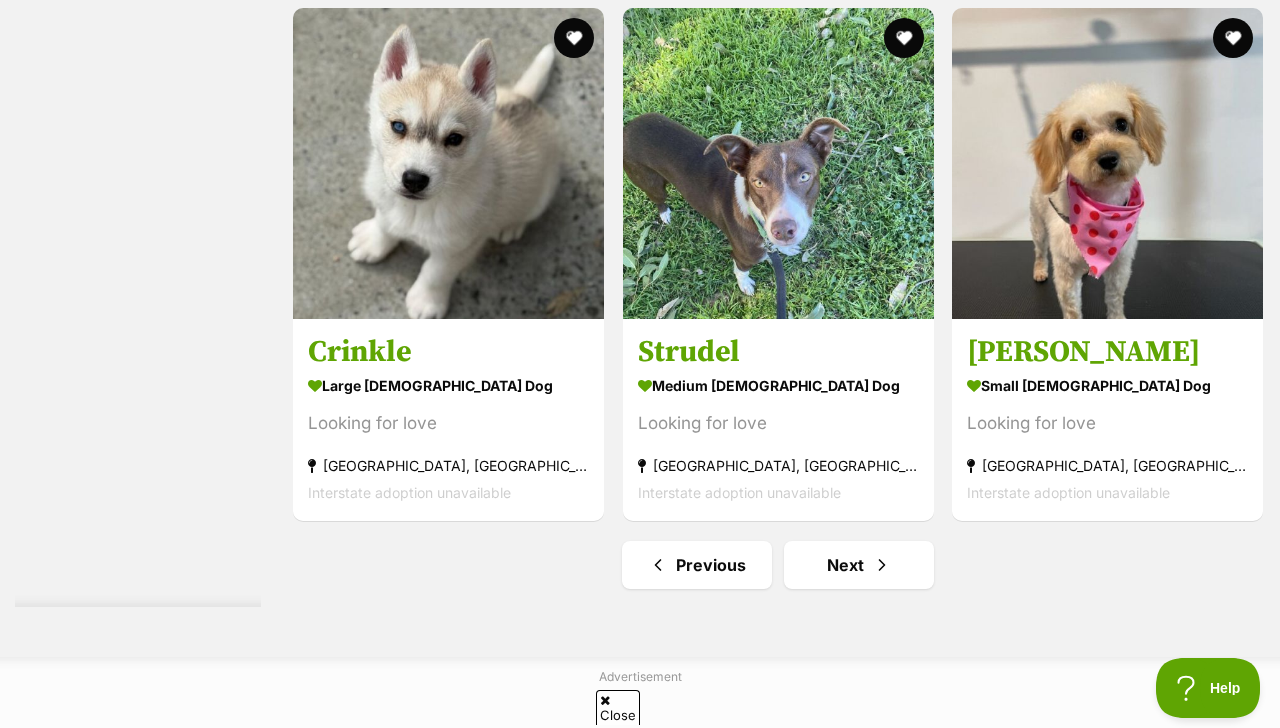 scroll, scrollTop: 12514, scrollLeft: 0, axis: vertical 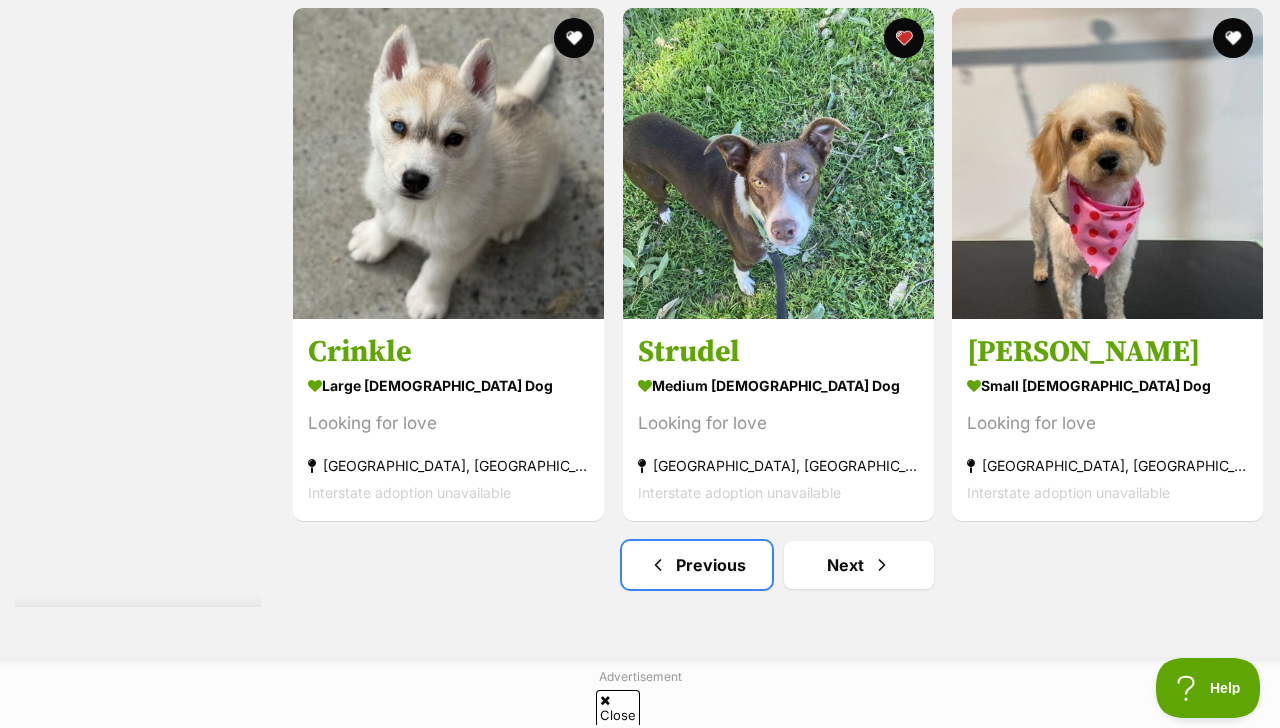 click on "Previous" at bounding box center (697, 565) 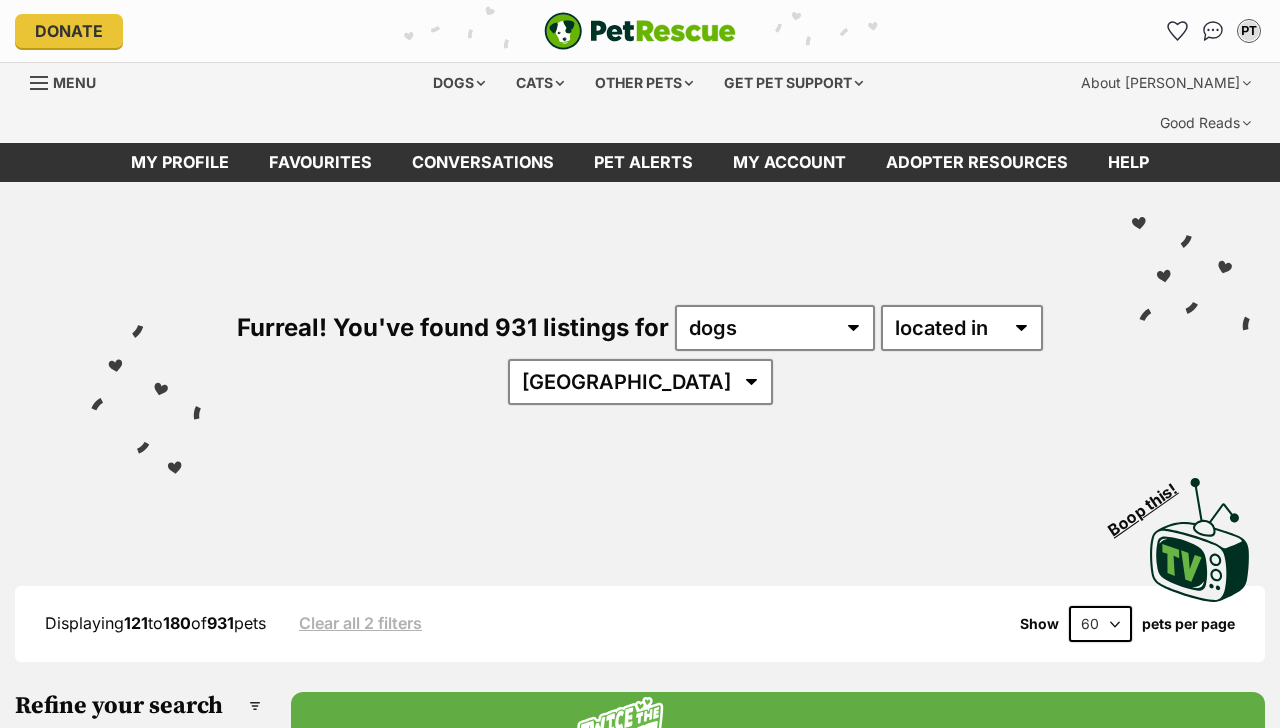 scroll, scrollTop: 0, scrollLeft: 0, axis: both 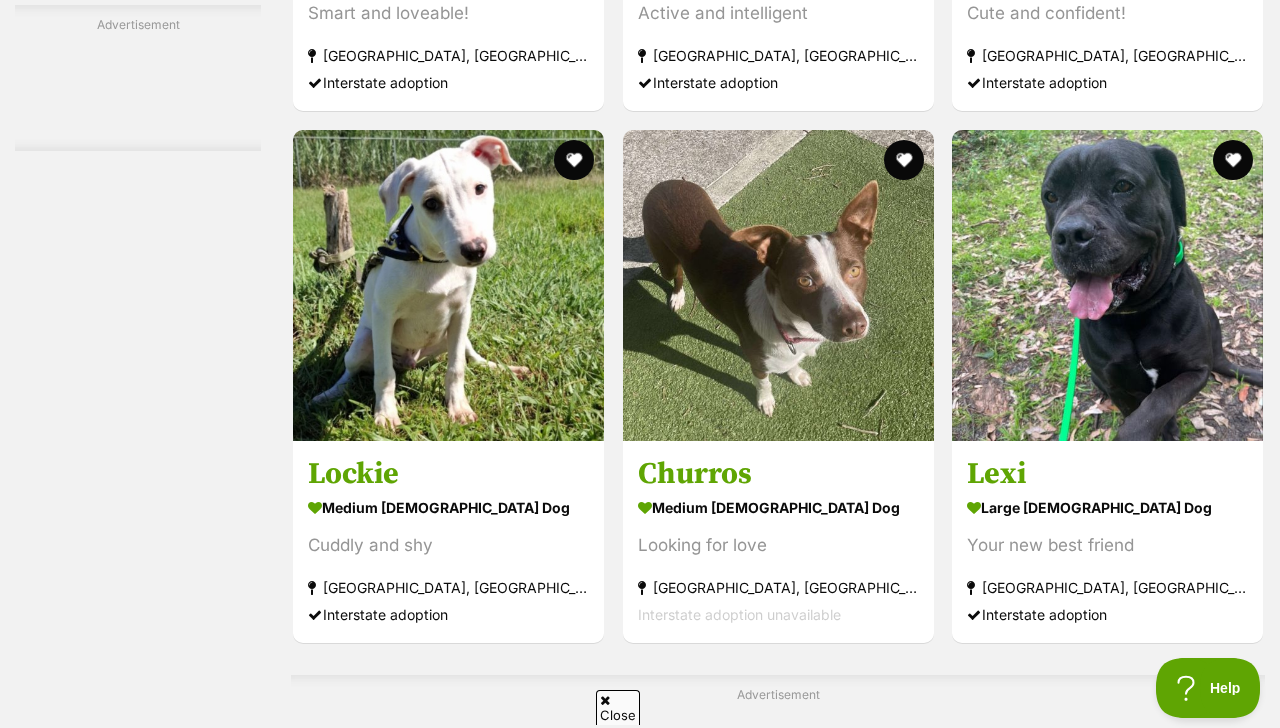 click at bounding box center [903, 160] 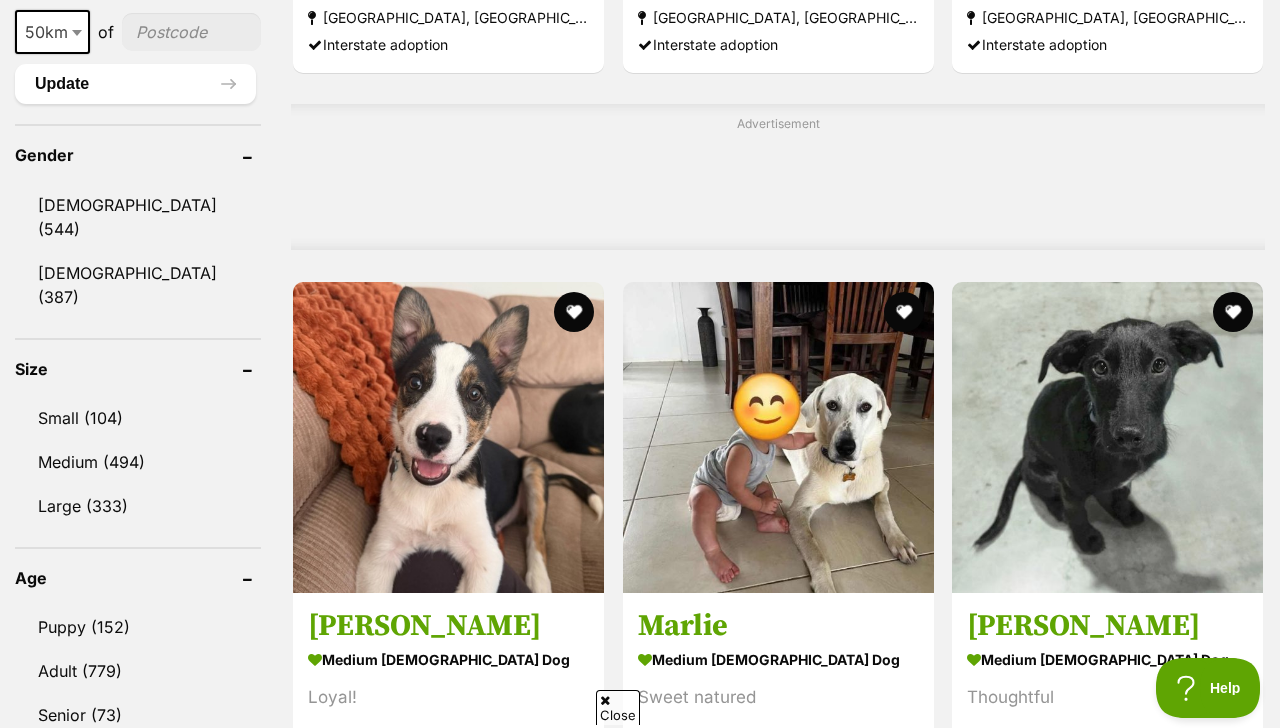 scroll, scrollTop: 0, scrollLeft: 0, axis: both 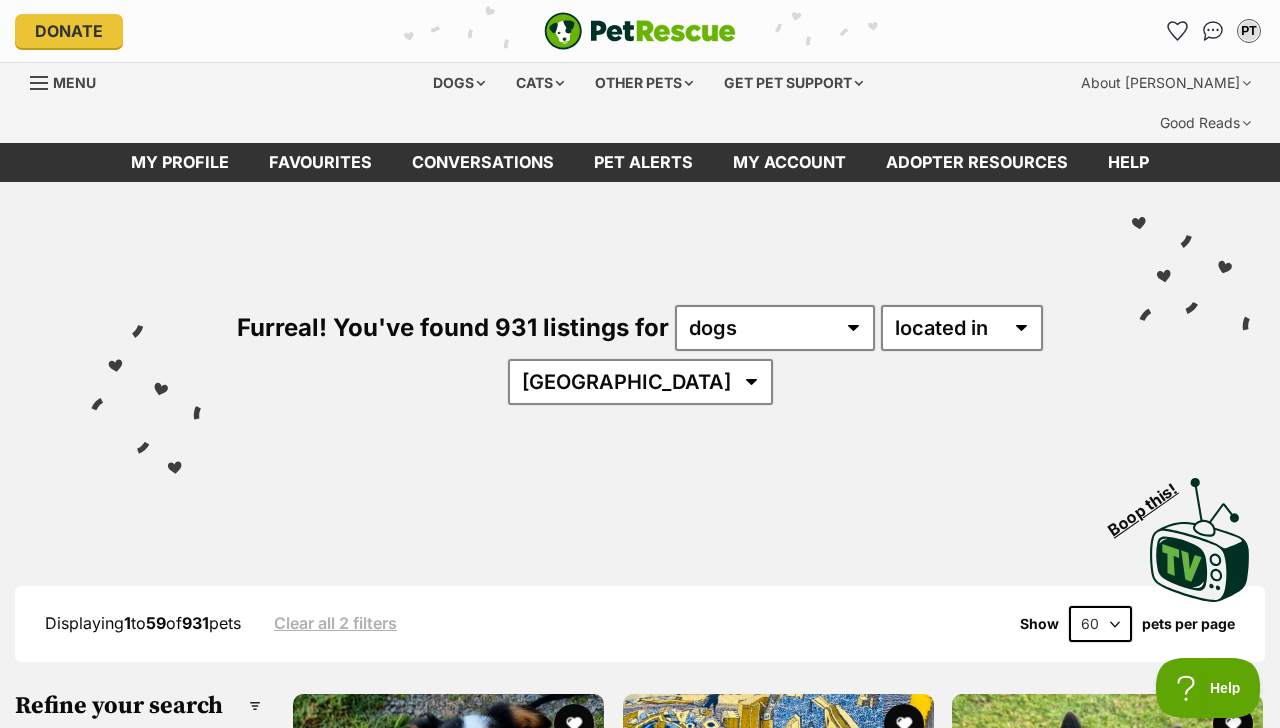 click on "Conversations" at bounding box center [483, 162] 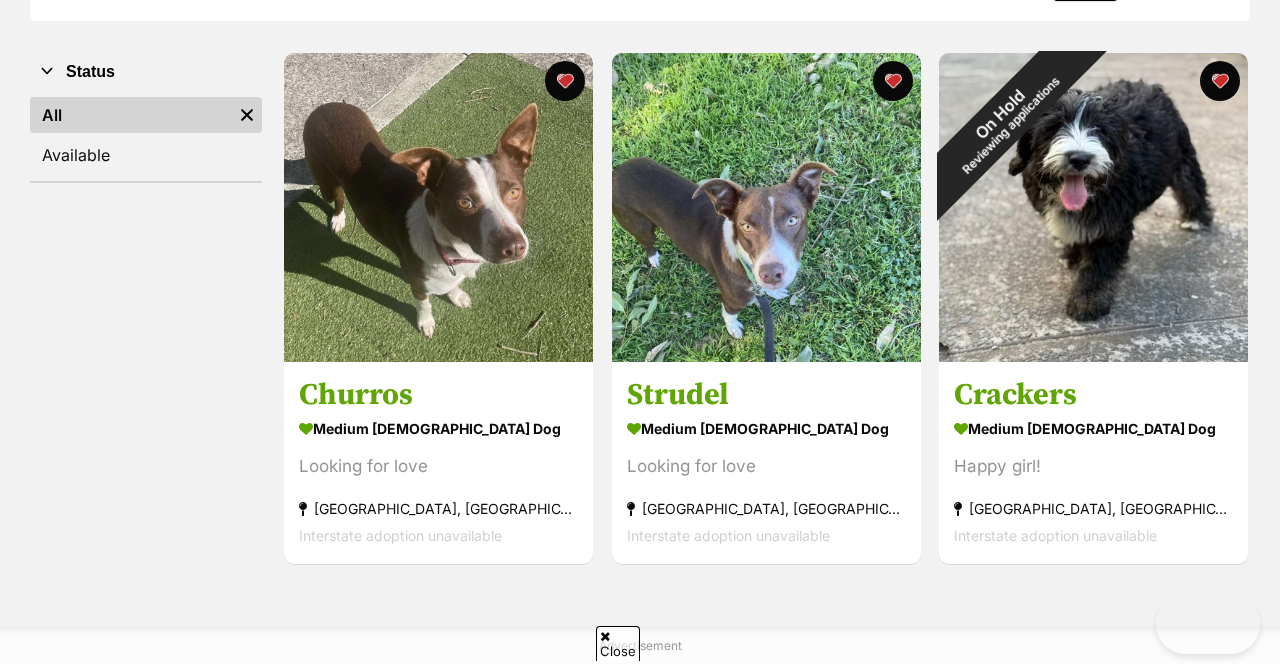 scroll, scrollTop: 405, scrollLeft: 0, axis: vertical 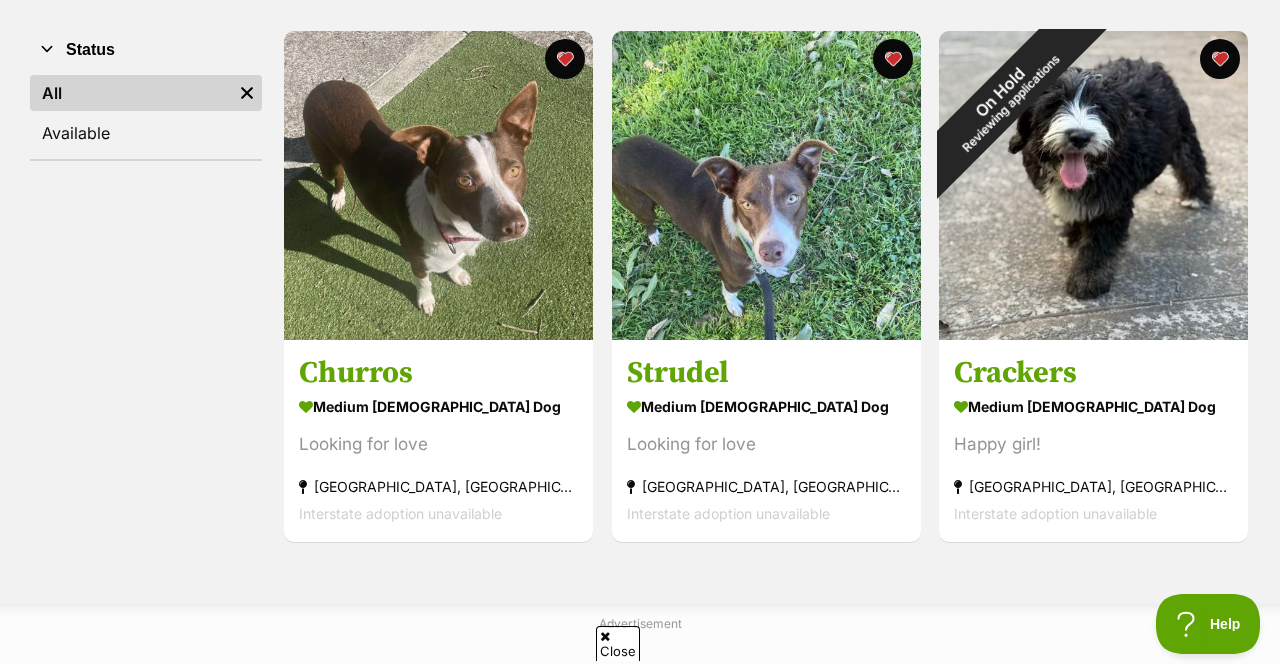click on "Strudel
medium female Dog
Looking for love
Kemps Creek, NSW
Interstate adoption unavailable" at bounding box center [766, 440] 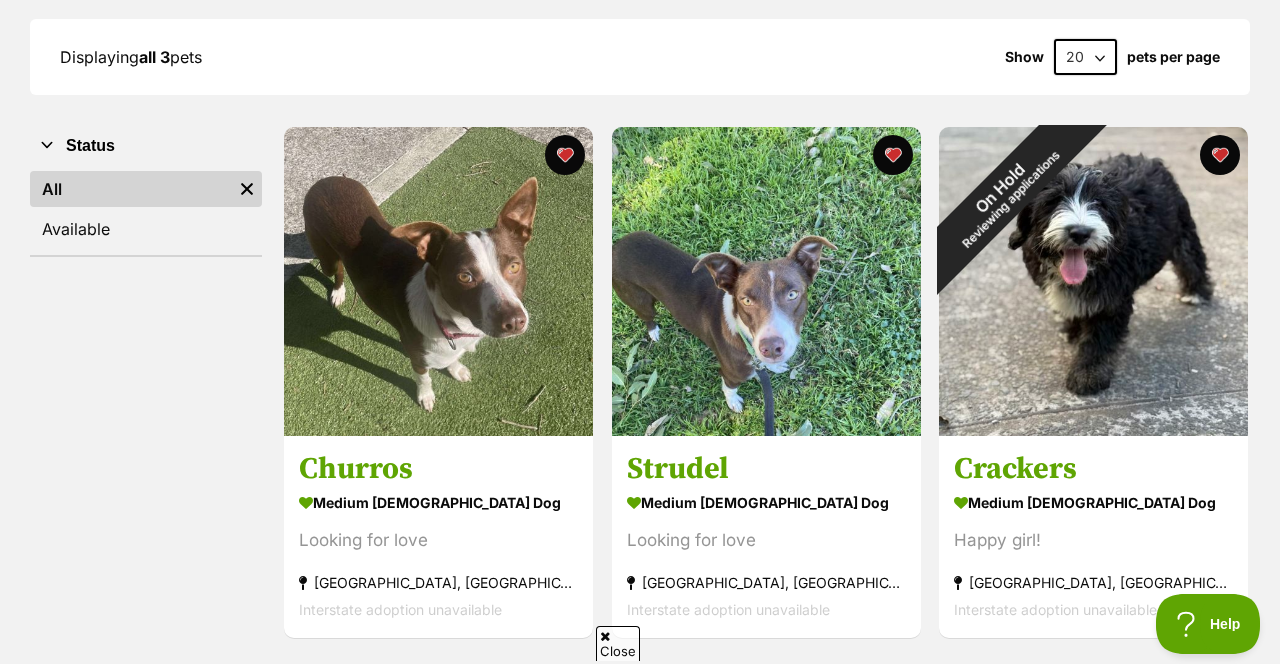 scroll, scrollTop: 324, scrollLeft: 0, axis: vertical 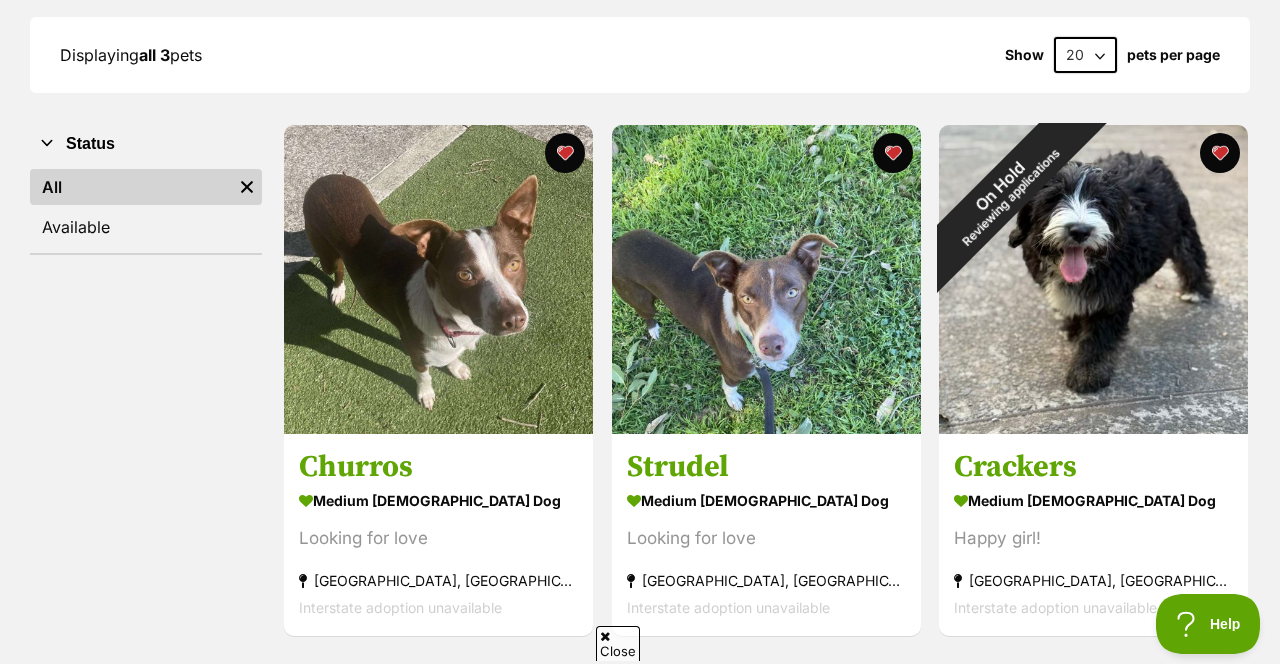 click at bounding box center (892, 153) 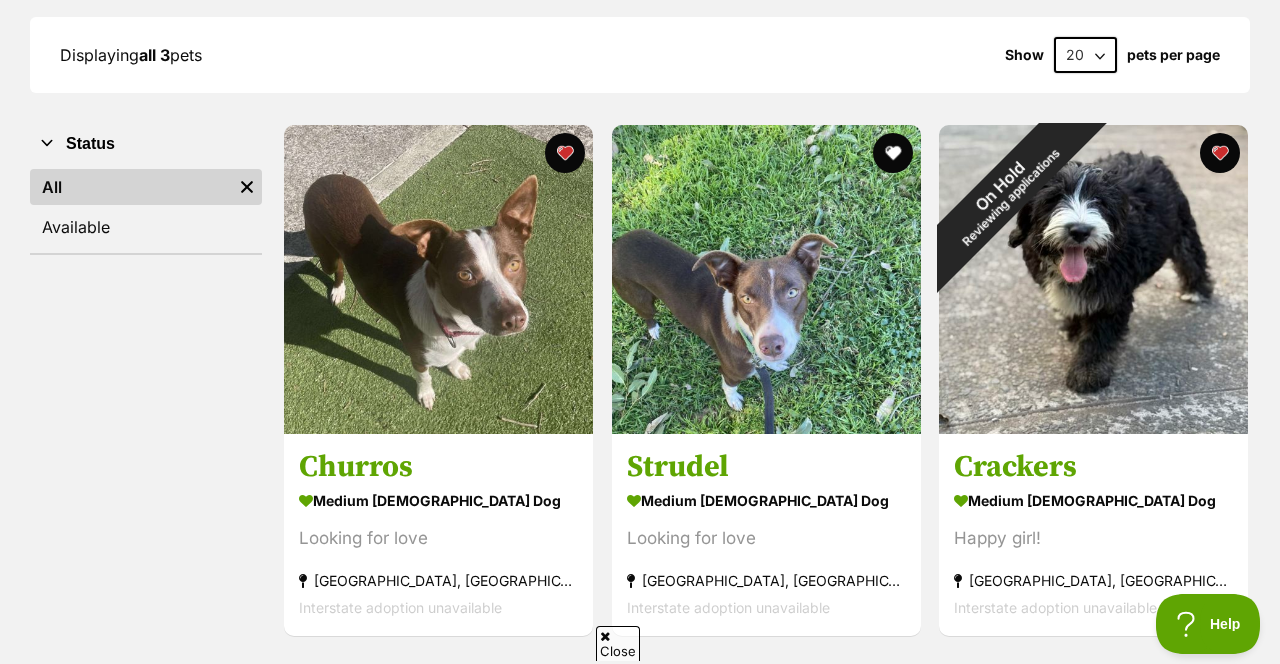 click at bounding box center [565, 153] 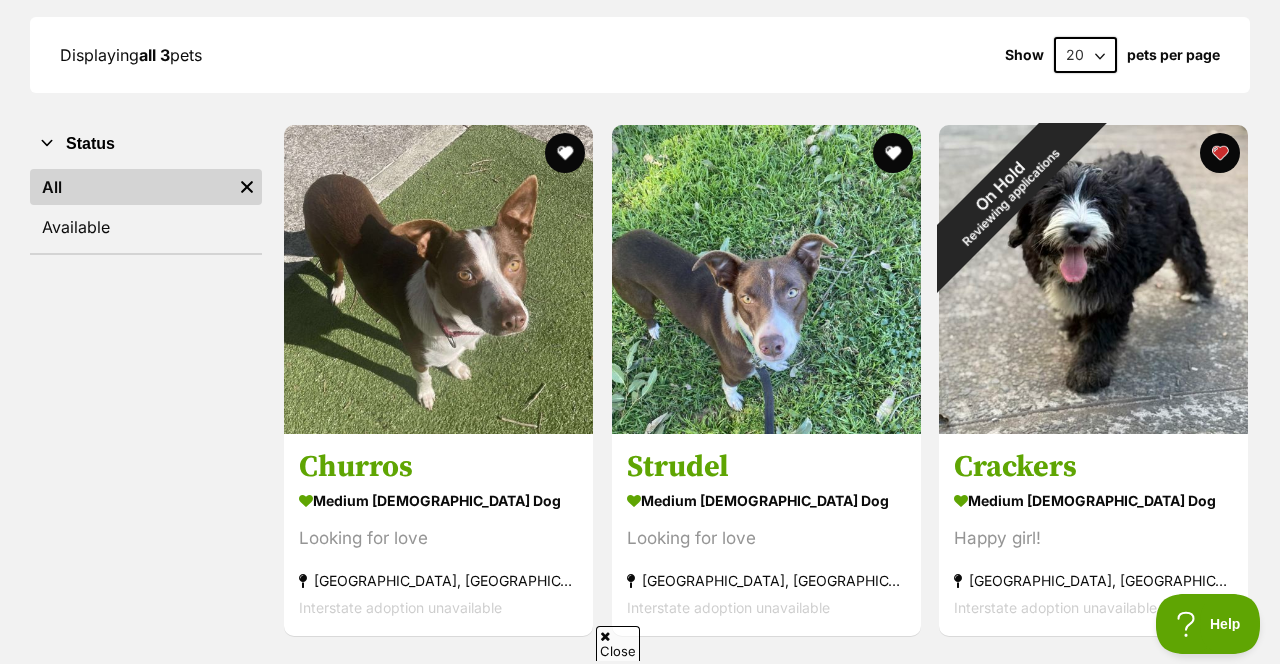 scroll, scrollTop: 0, scrollLeft: 0, axis: both 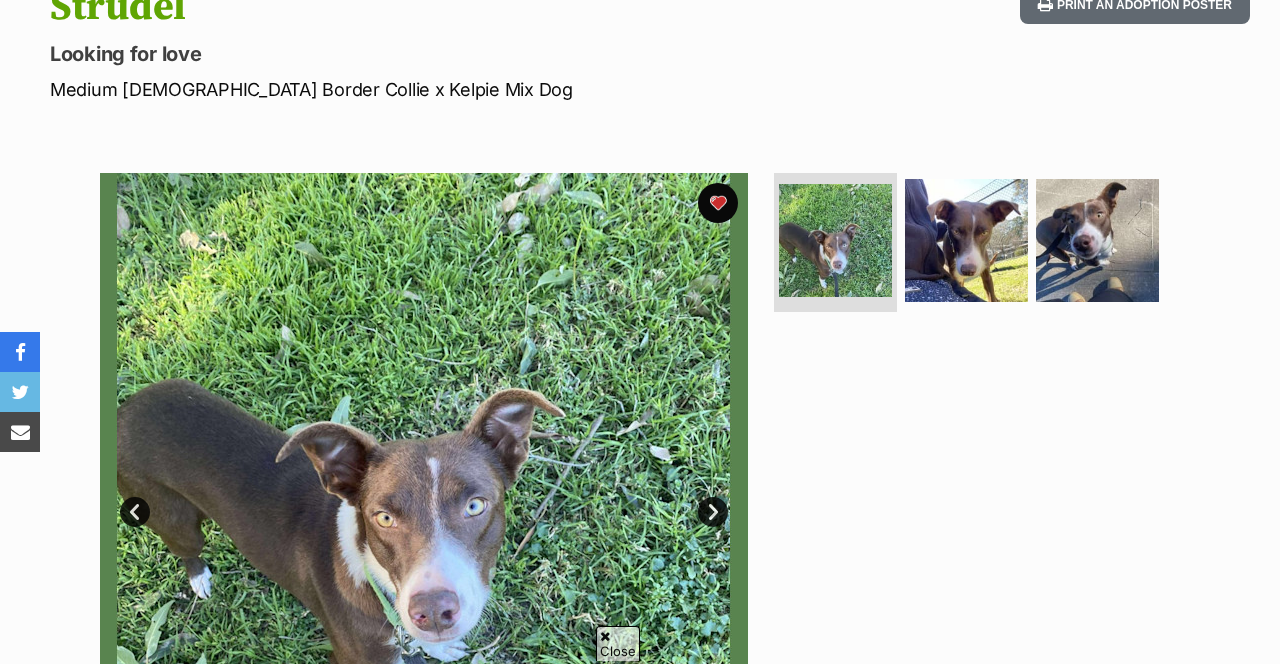 click at bounding box center (966, 240) 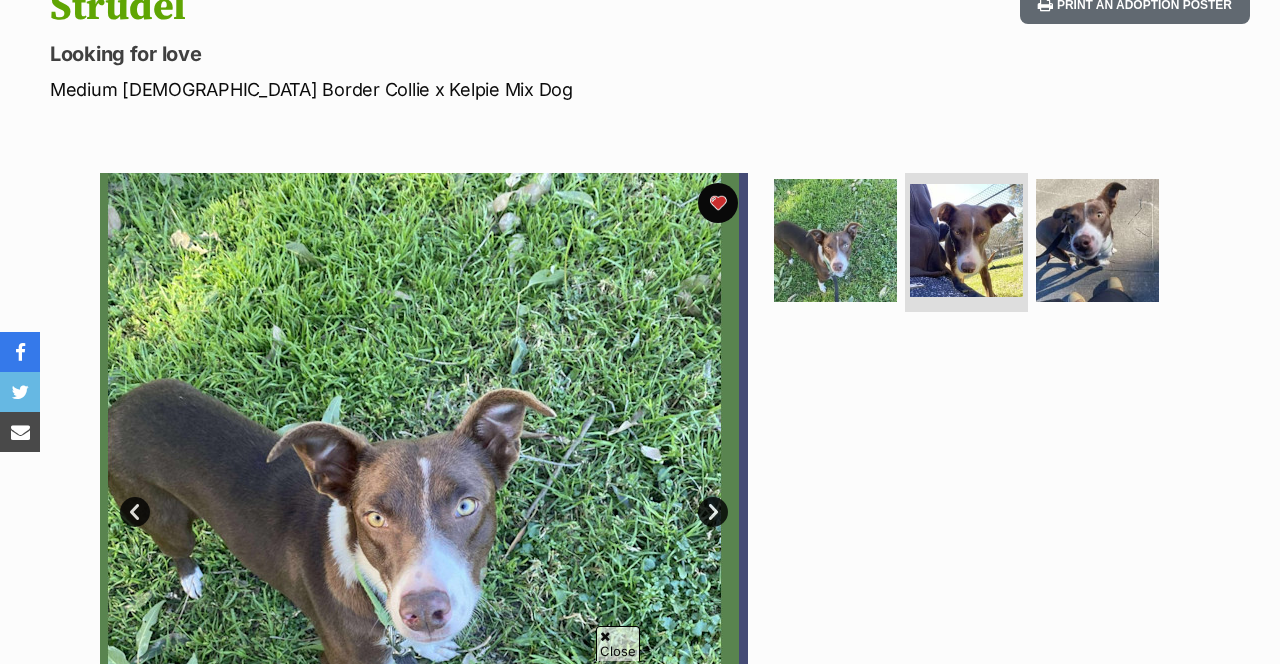 scroll, scrollTop: 310, scrollLeft: 0, axis: vertical 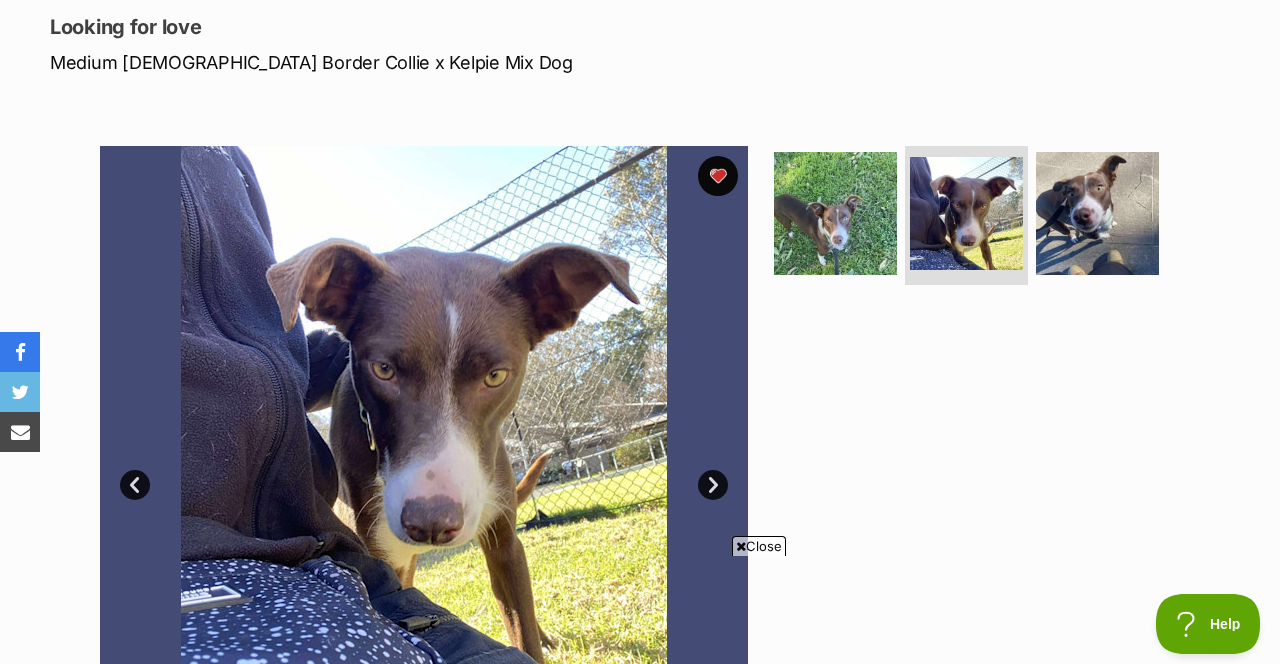 click at bounding box center [1097, 213] 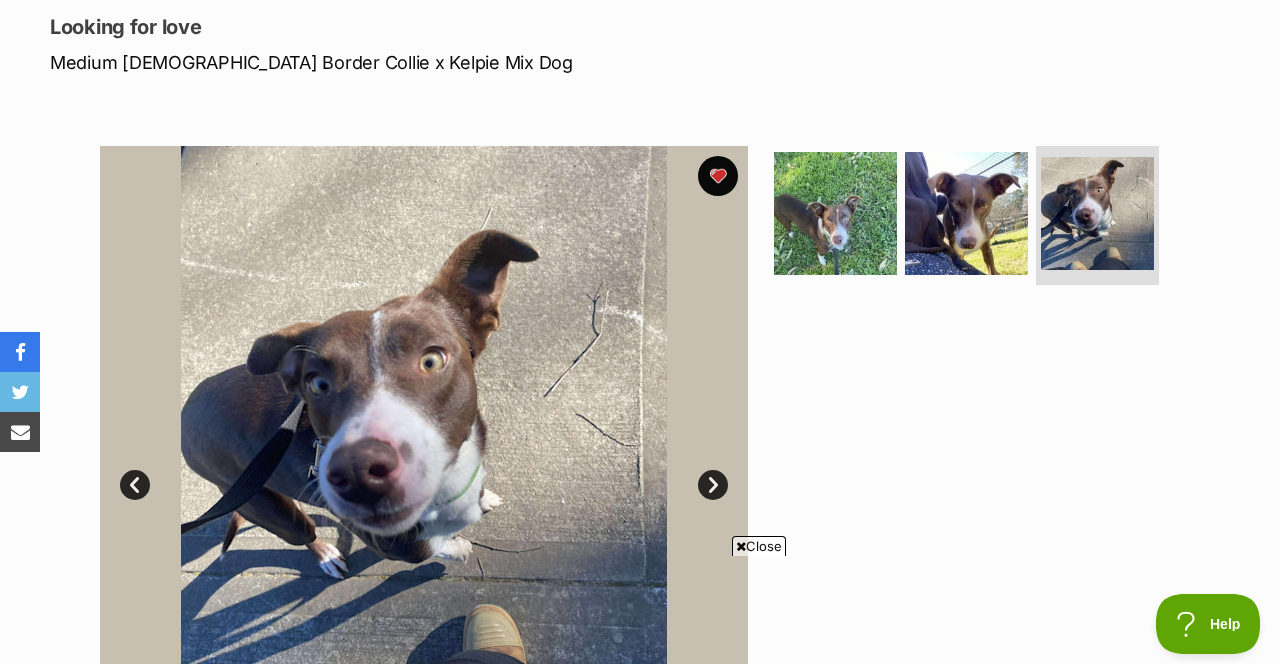 scroll, scrollTop: 0, scrollLeft: 0, axis: both 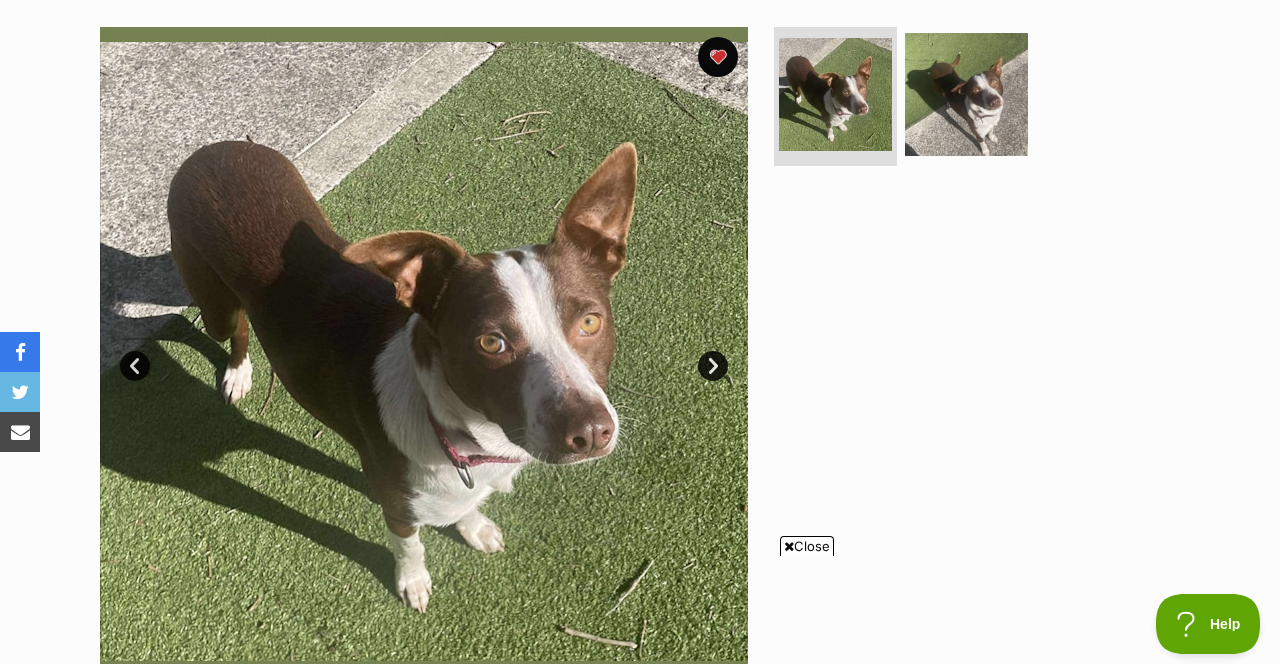click at bounding box center [966, 94] 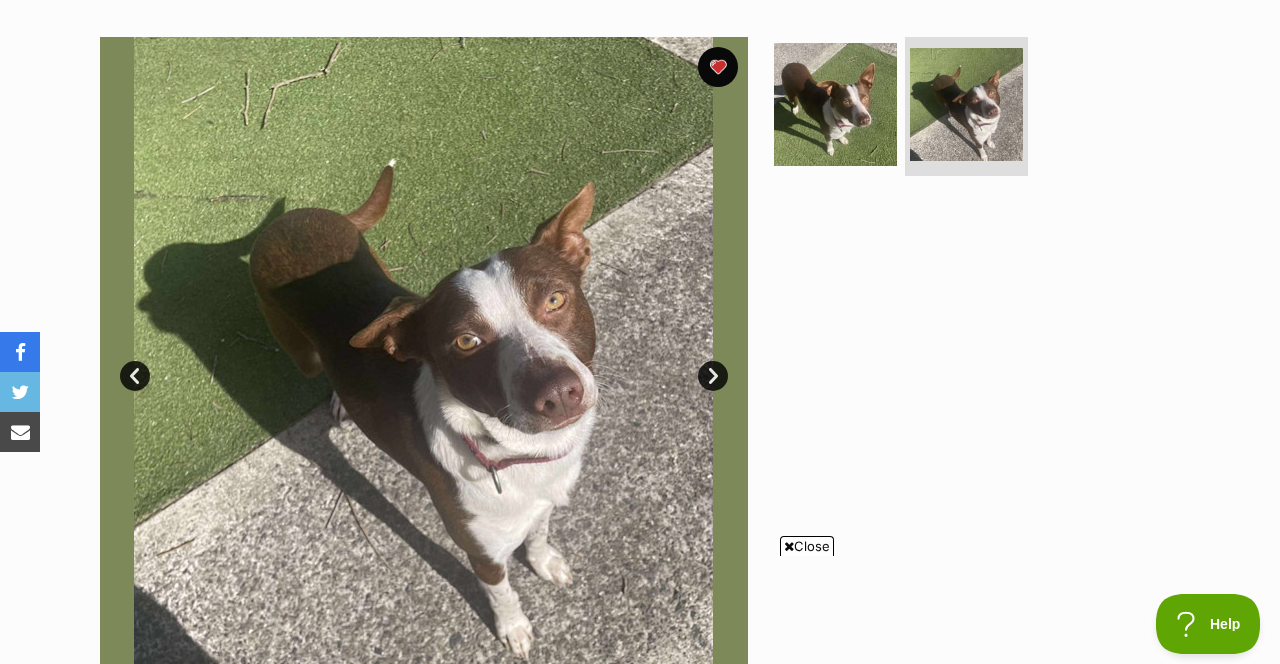 scroll, scrollTop: 0, scrollLeft: 0, axis: both 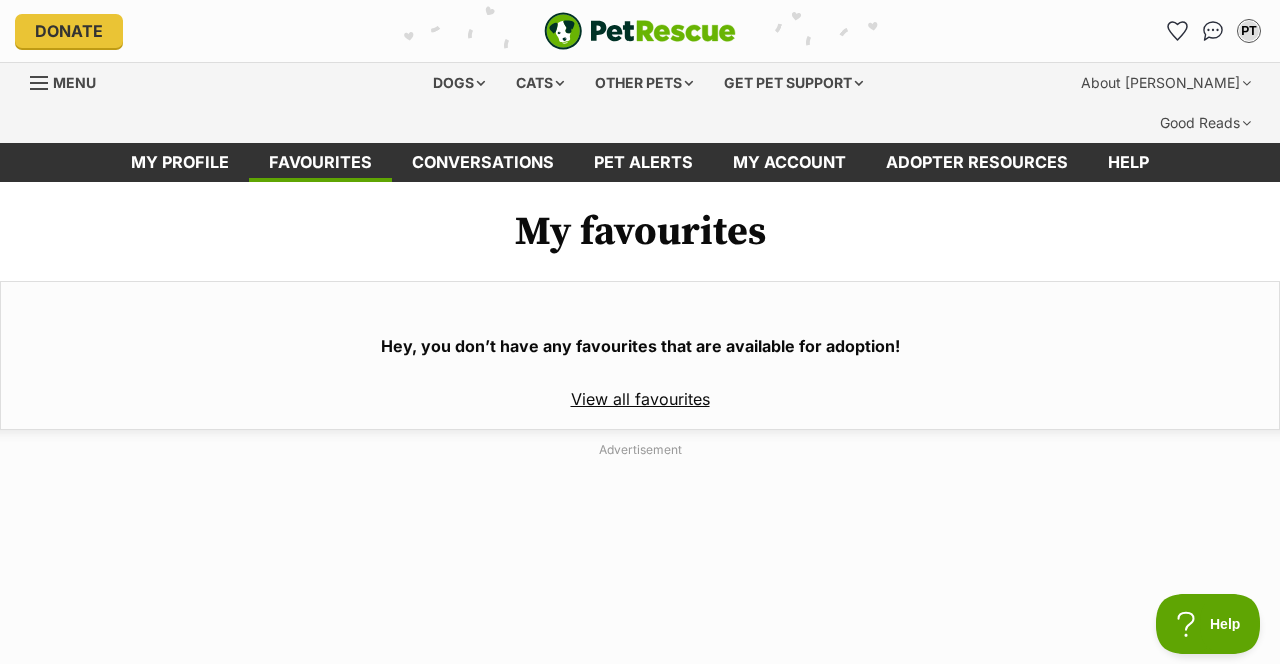 click on "View all favourites" at bounding box center (640, 399) 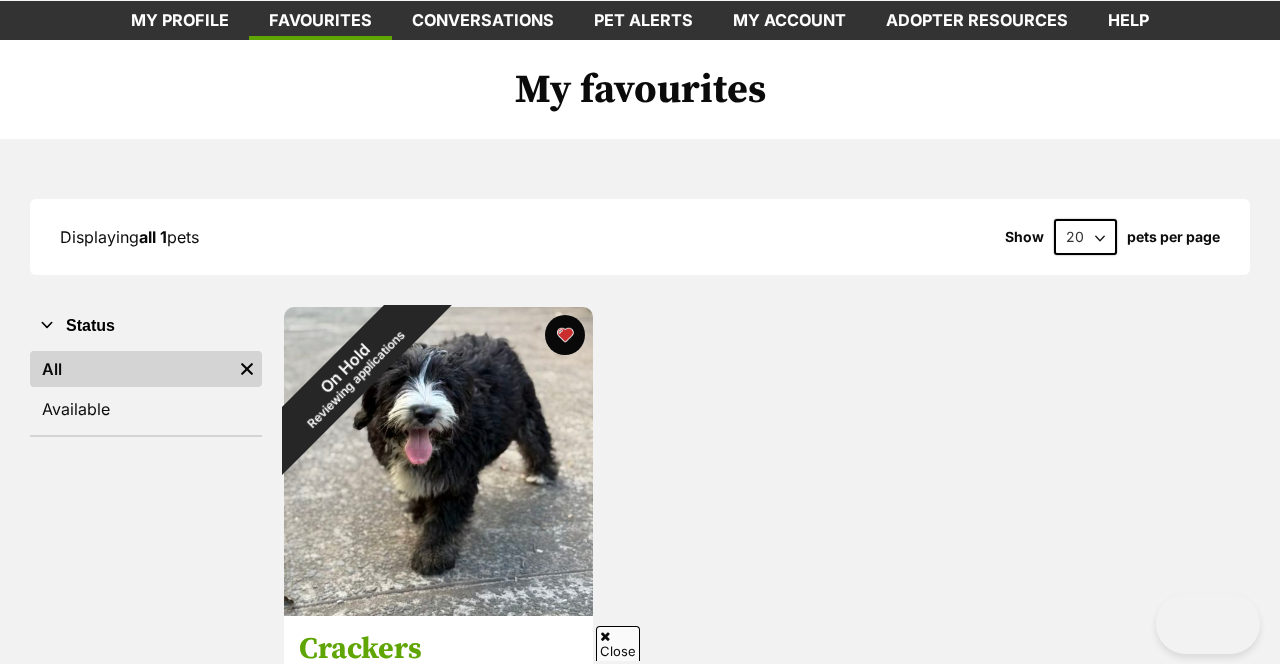 scroll, scrollTop: 0, scrollLeft: 0, axis: both 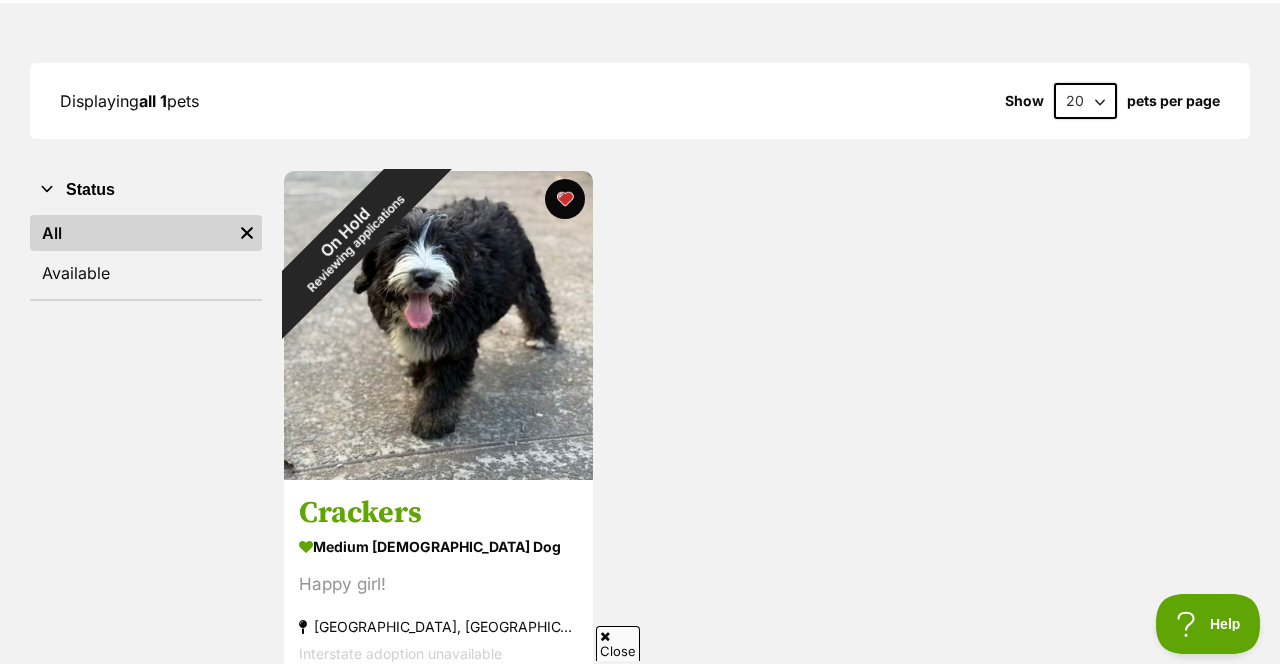 click on "Close" at bounding box center [618, 643] 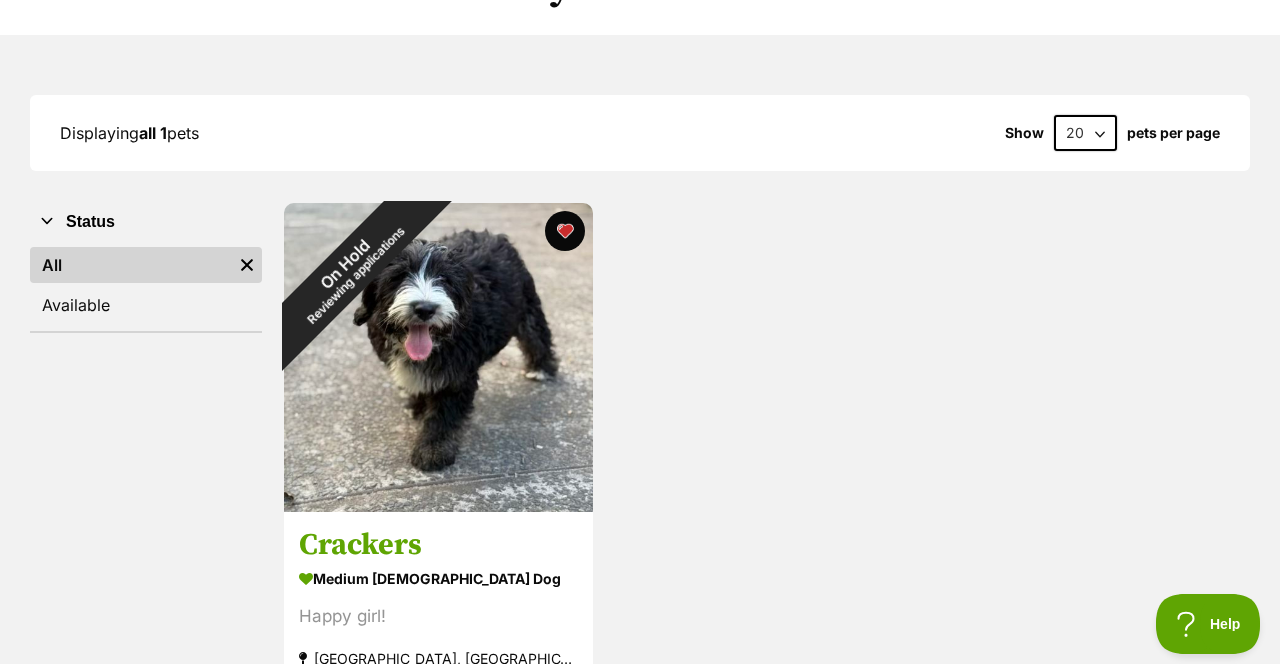 scroll, scrollTop: 242, scrollLeft: 0, axis: vertical 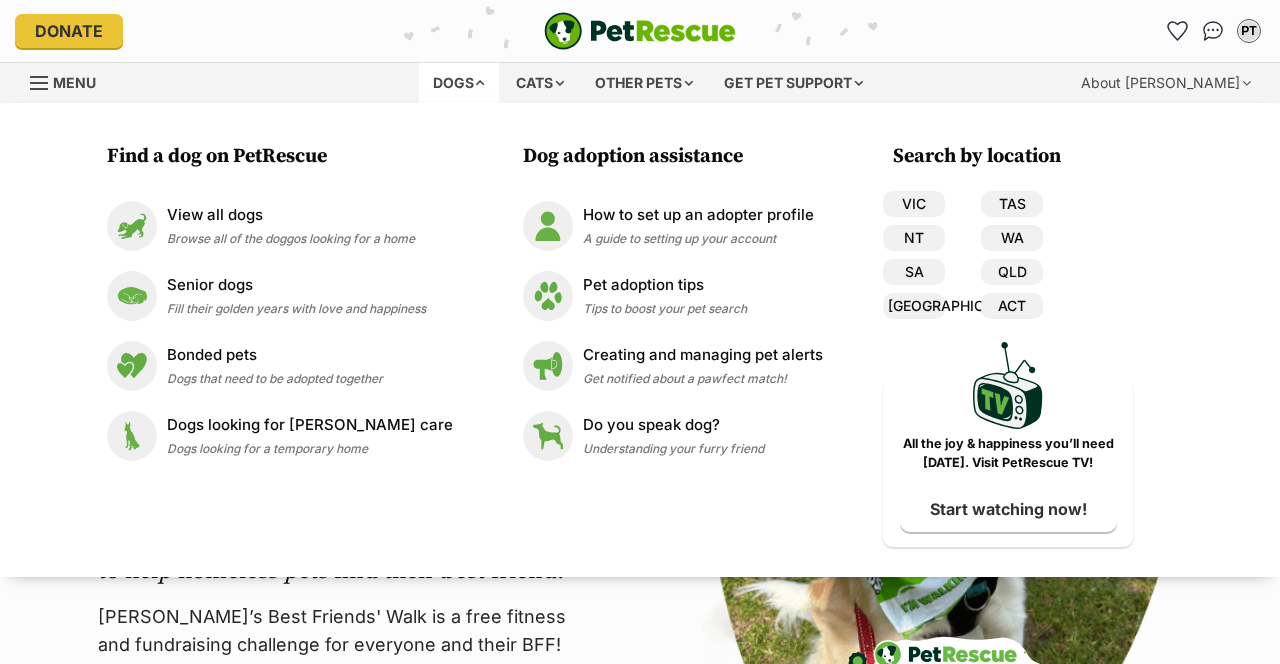 click on "View all dogs
Browse all of the doggos looking for a home" at bounding box center (291, 225) 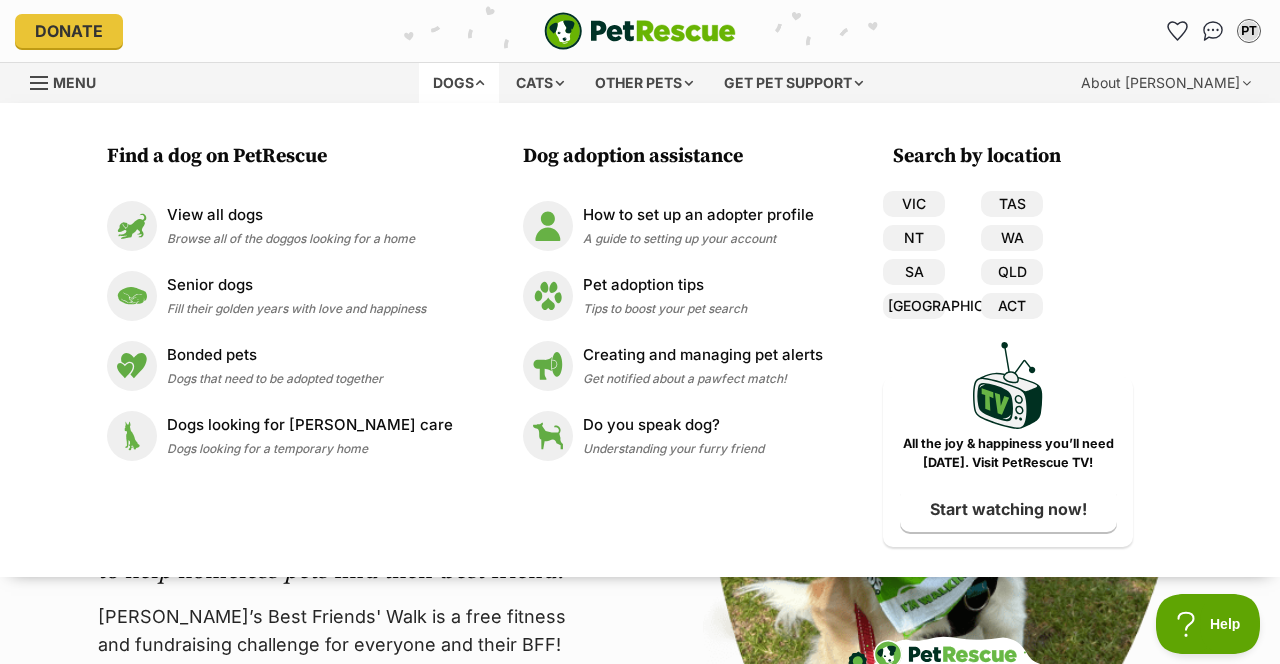 scroll, scrollTop: 0, scrollLeft: 0, axis: both 